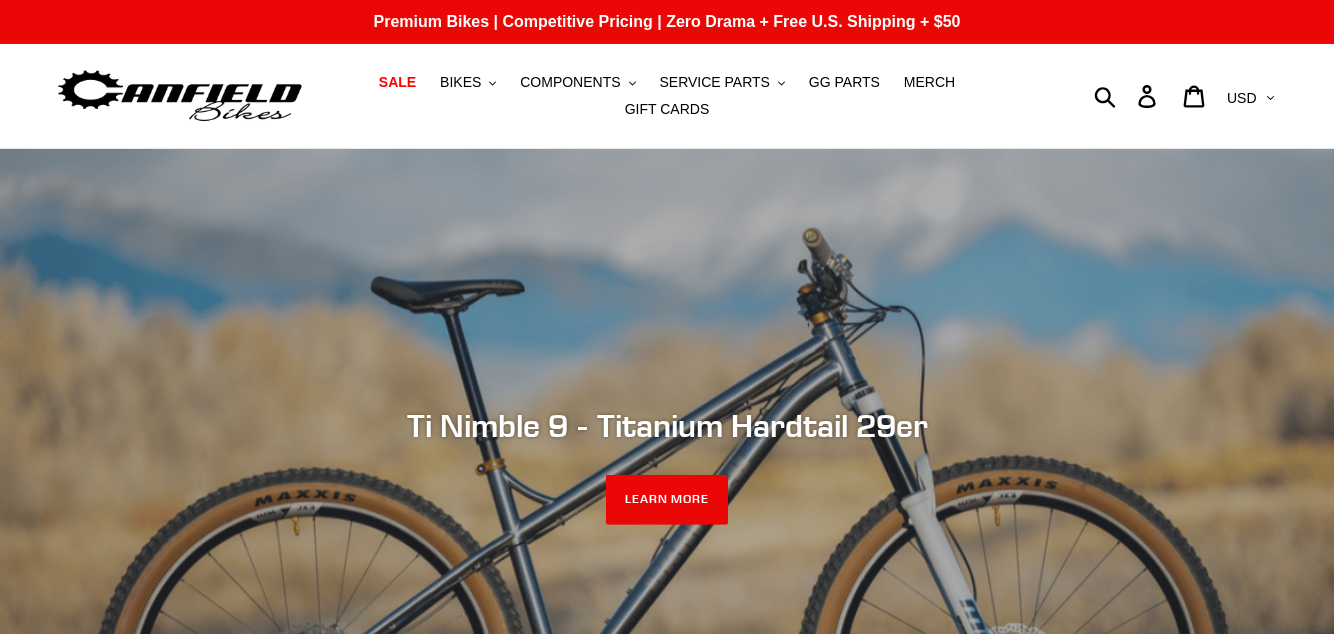 scroll, scrollTop: 0, scrollLeft: 0, axis: both 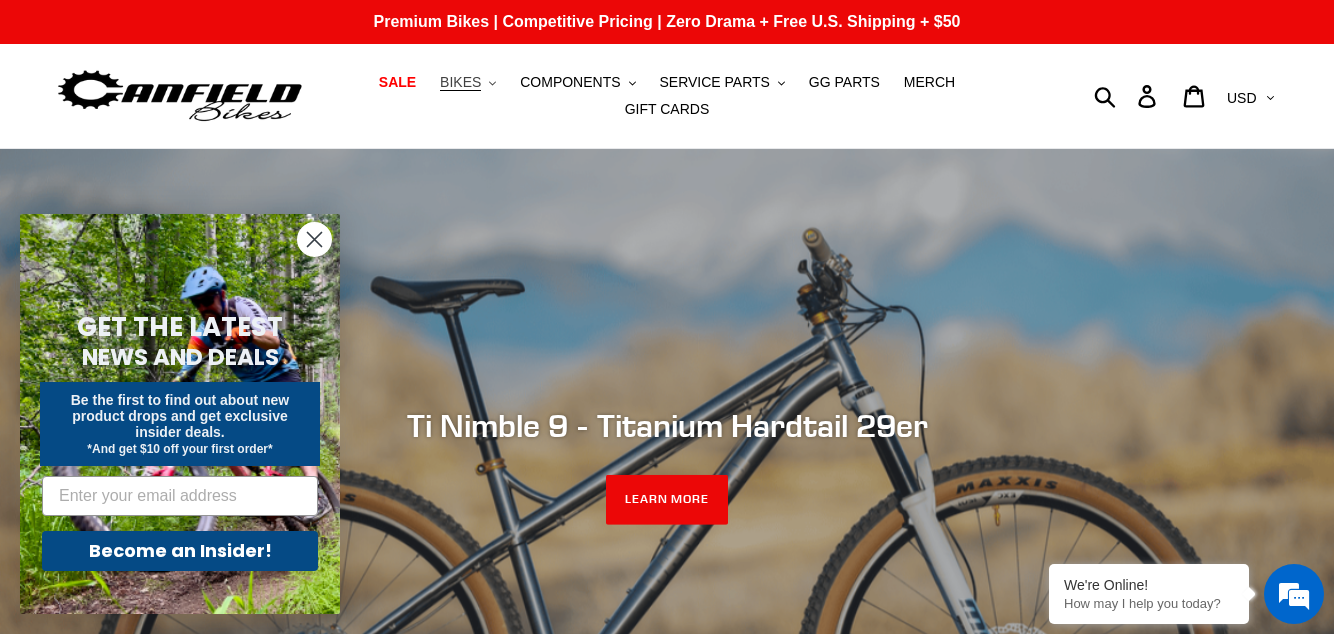 click on "BIKES" at bounding box center (460, 82) 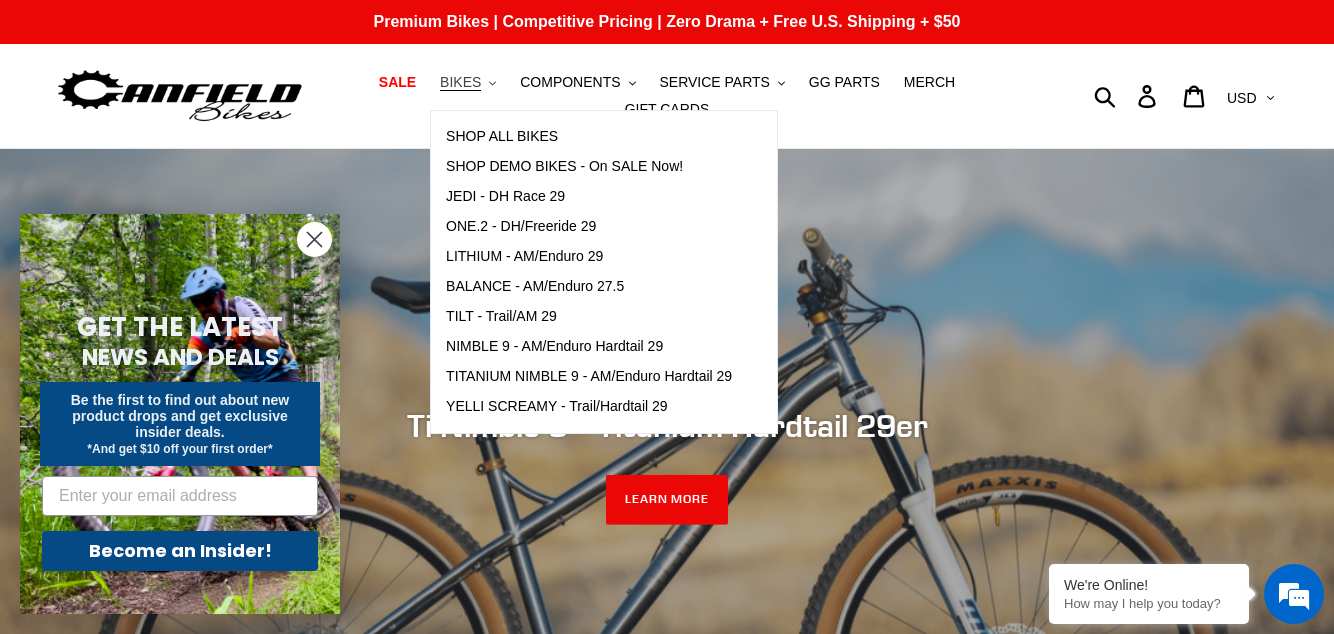 scroll, scrollTop: 0, scrollLeft: 0, axis: both 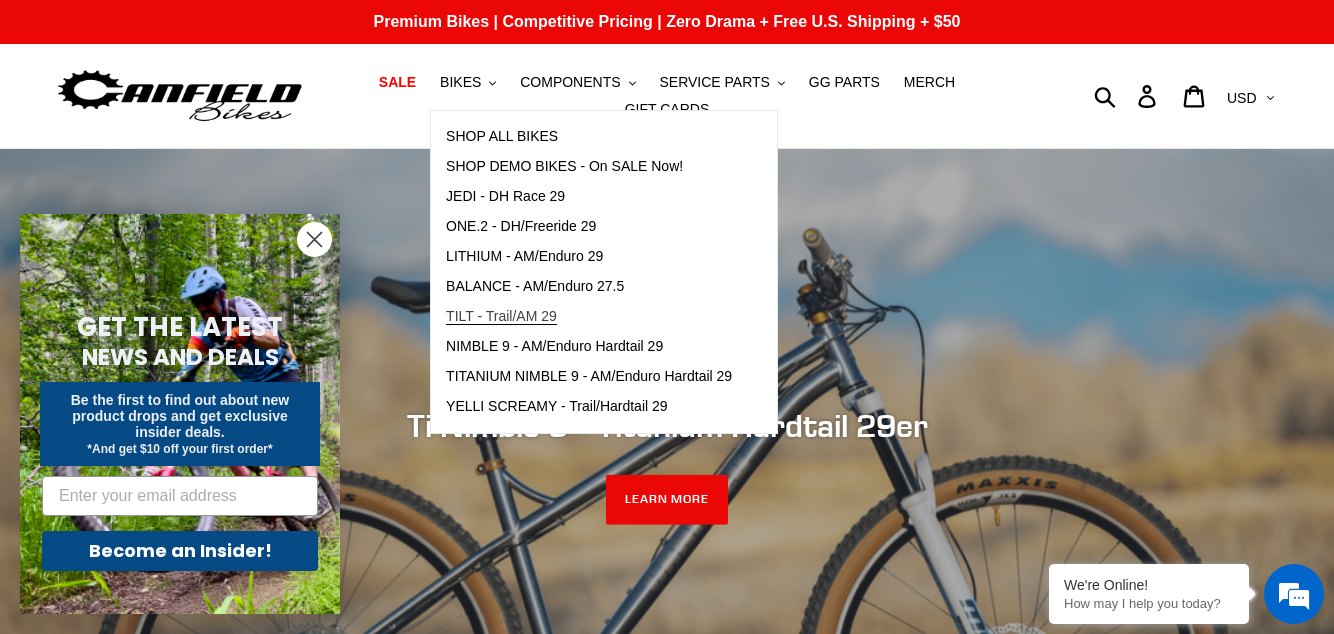 click on "TILT - Trail/AM 29" at bounding box center [501, 316] 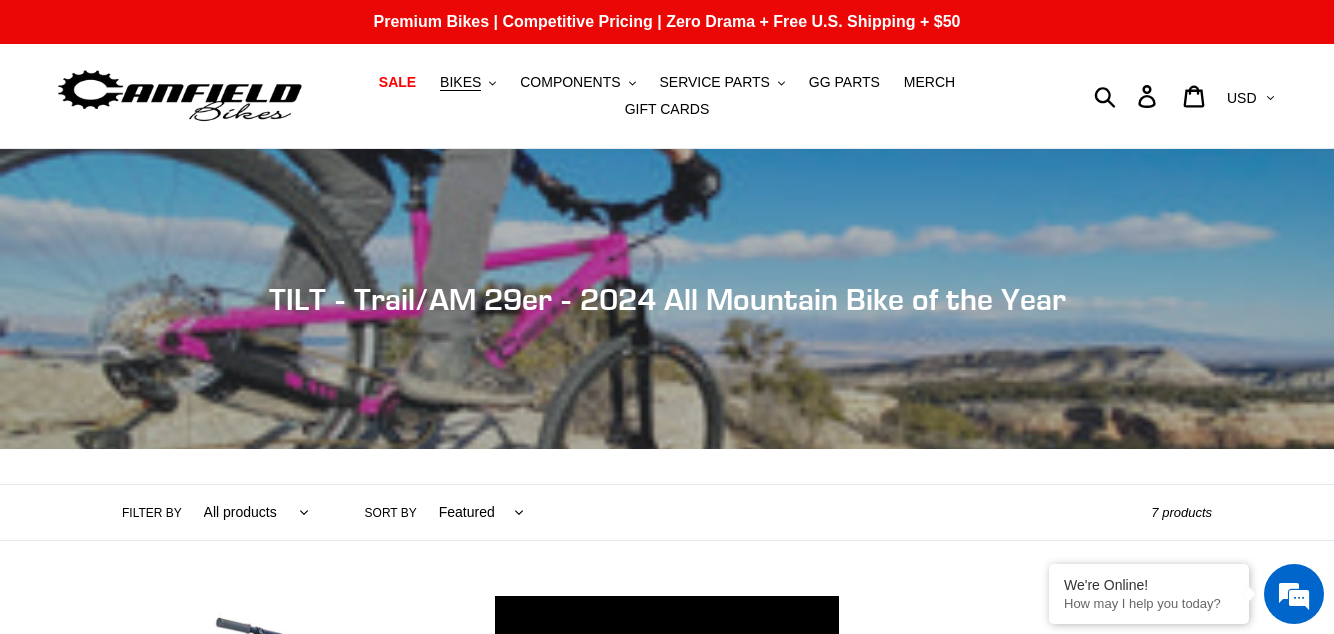 scroll, scrollTop: 0, scrollLeft: 0, axis: both 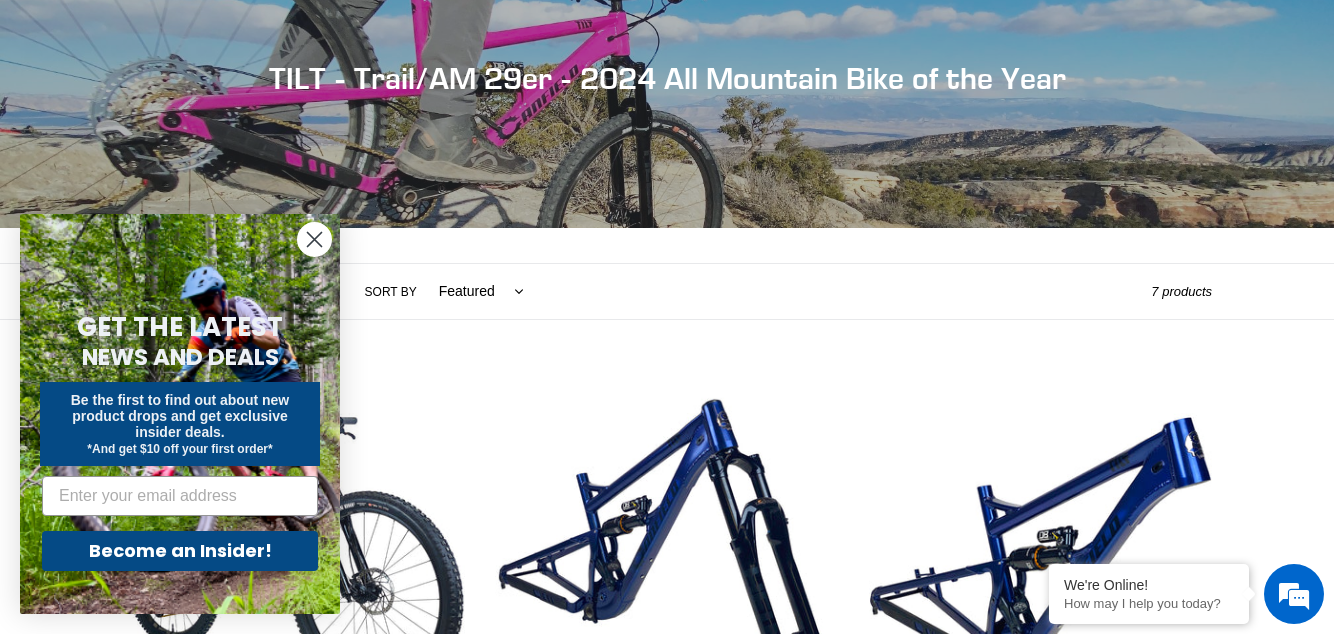click 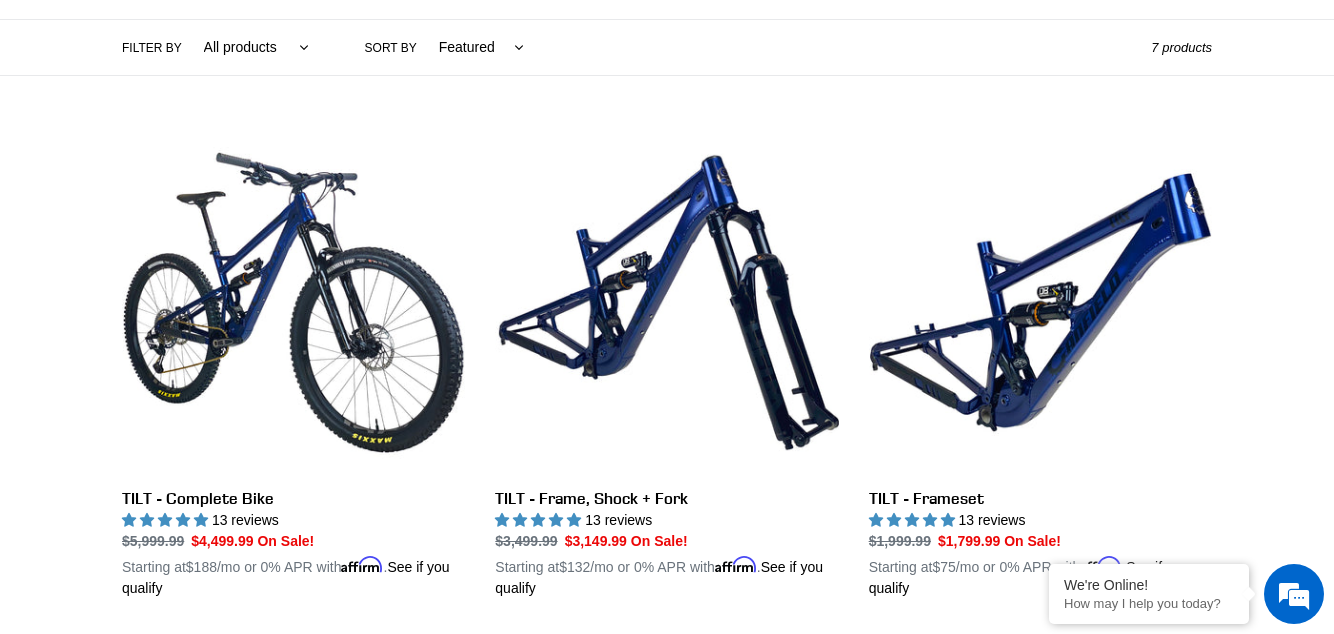 scroll, scrollTop: 466, scrollLeft: 0, axis: vertical 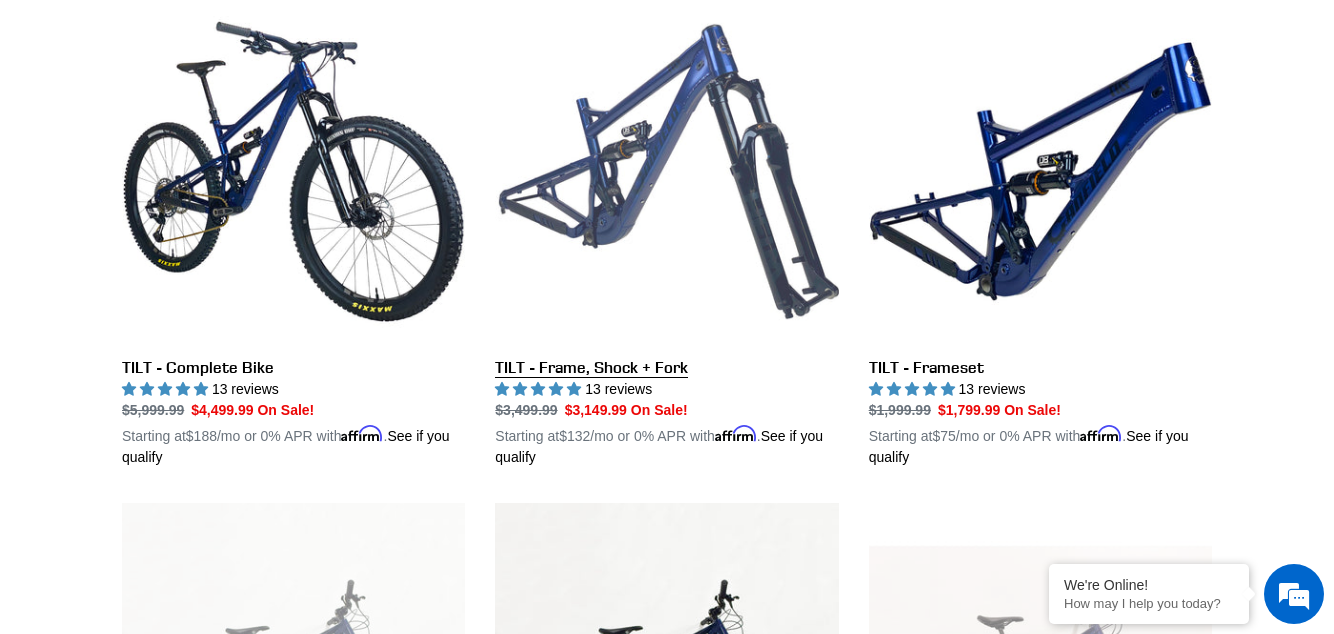 click on "TILT - Frame, Shock + Fork" at bounding box center (666, 234) 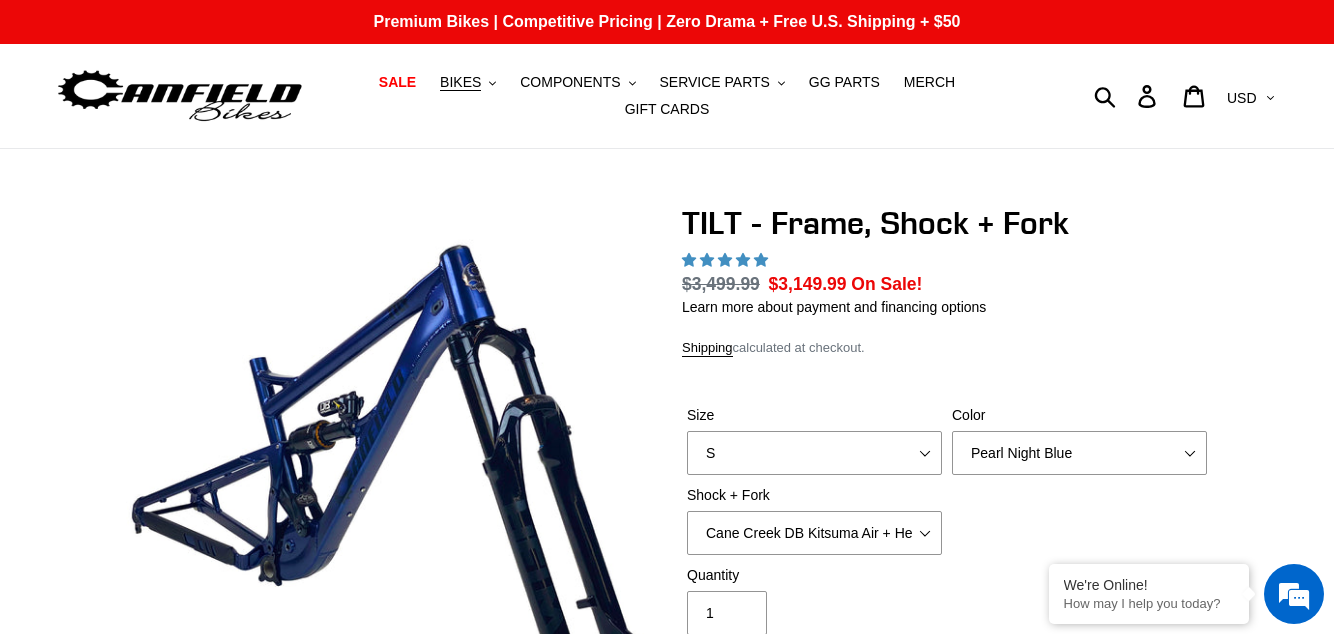 scroll, scrollTop: 73, scrollLeft: 0, axis: vertical 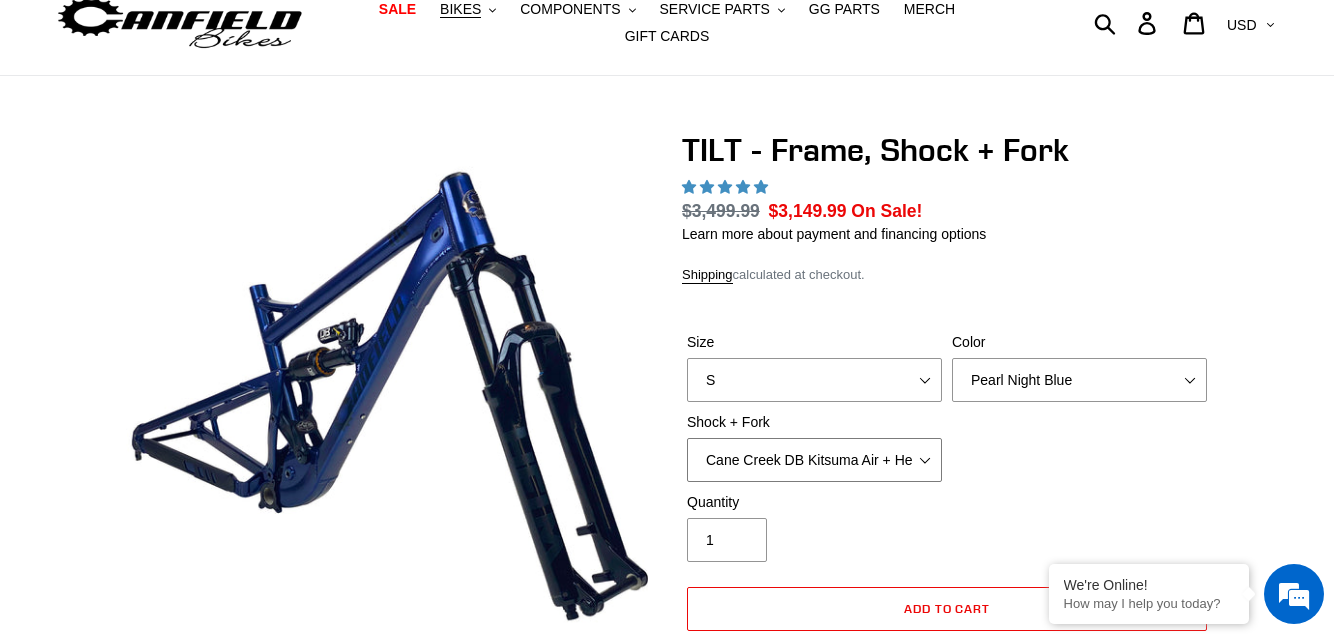 click on "Cane Creek DB Kitsuma Air + Helm MKII 140mm
Cane Creek DB Kitsuma Air + Fox 36 SL Factory Grip X 140mm
Fox Float X + Fox 36 Grip X Factory 150mm
EXT Storia V3-S + EXT Era V2.1" at bounding box center [814, 460] 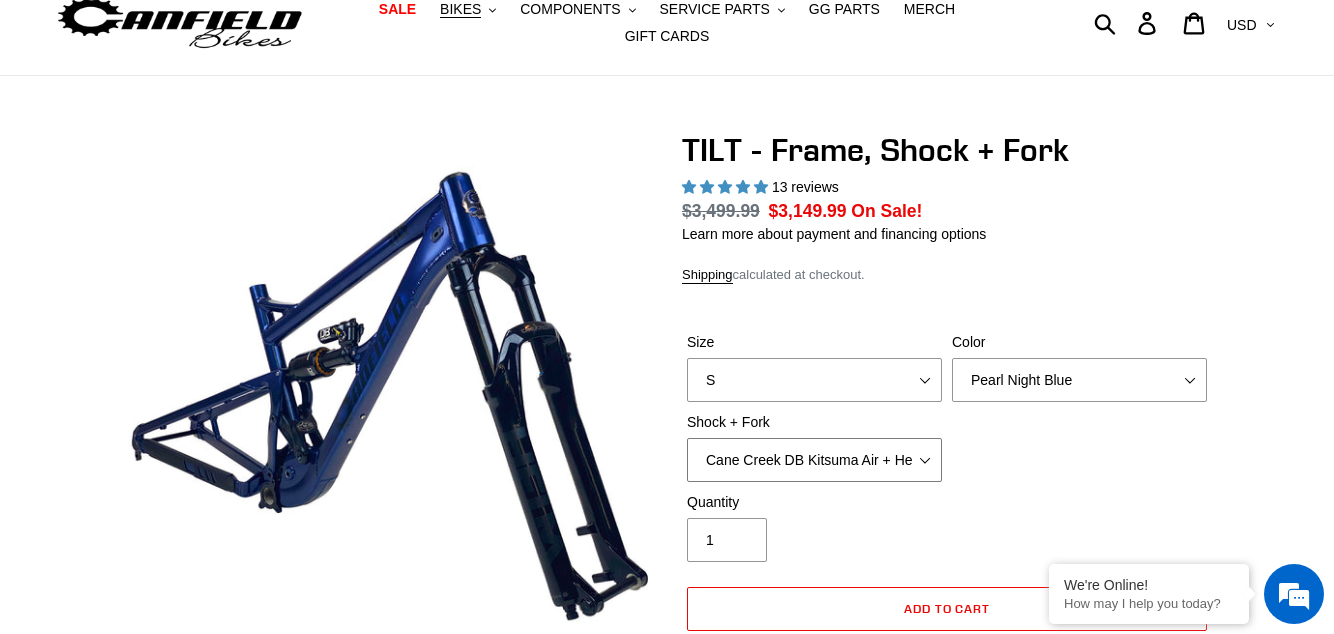 scroll, scrollTop: 73, scrollLeft: 0, axis: vertical 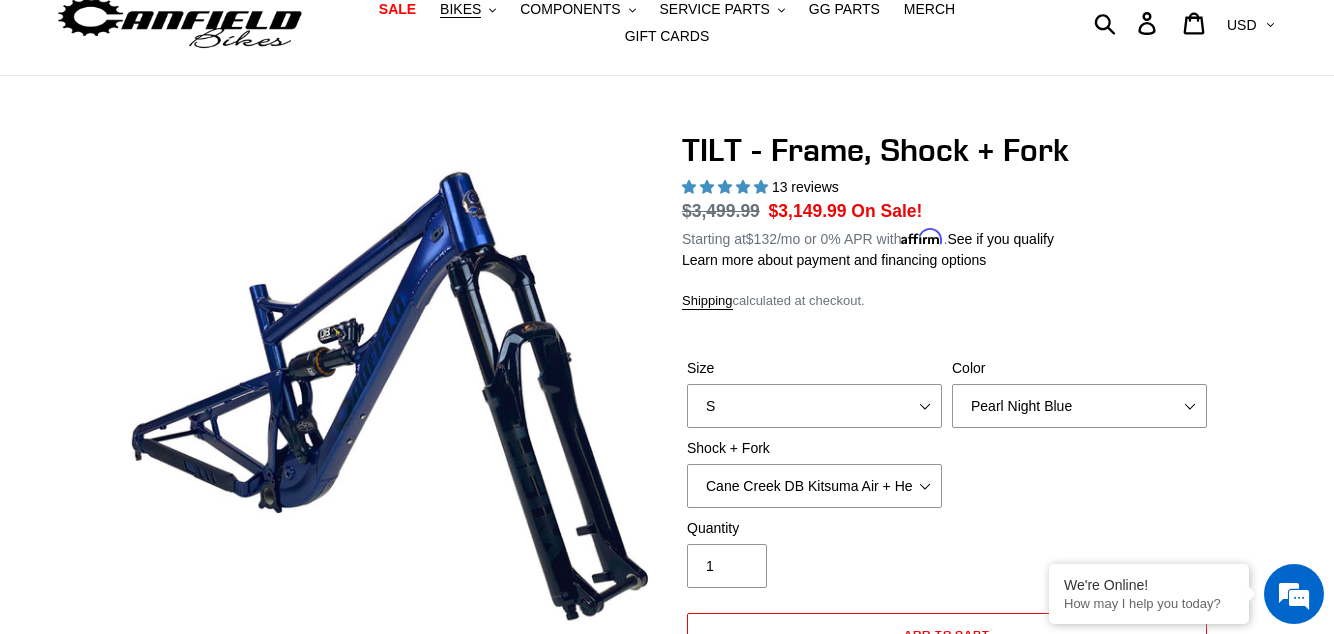 click at bounding box center [667, 1661] 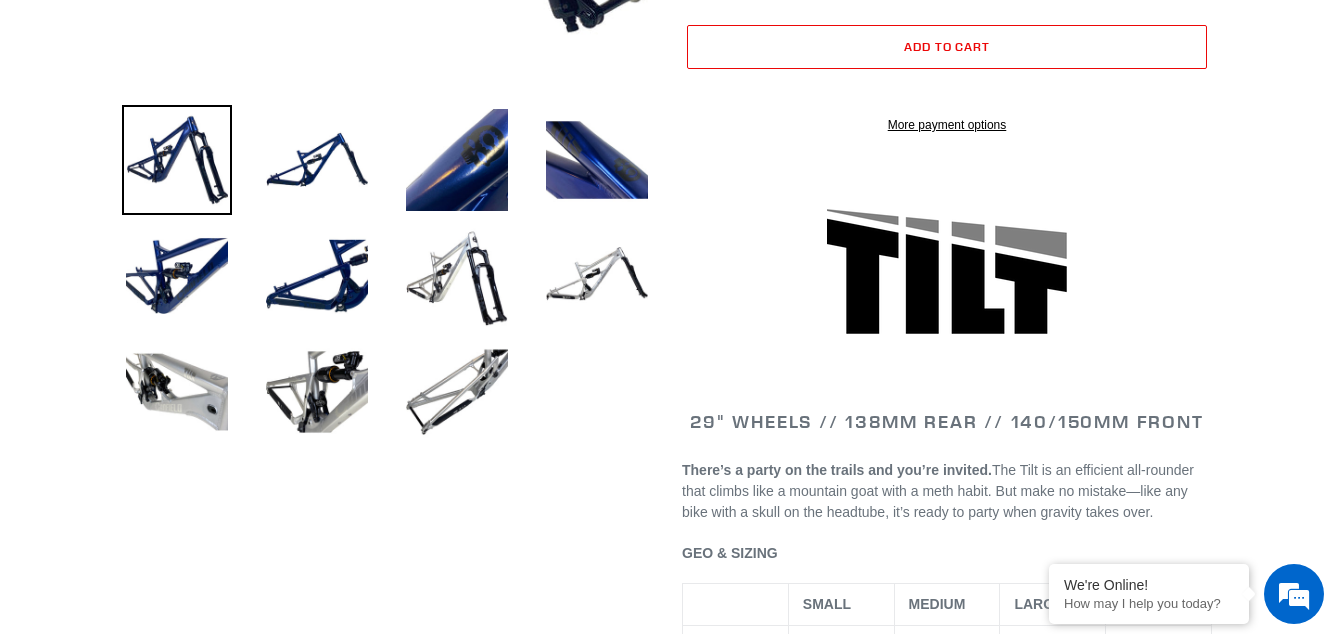 scroll, scrollTop: 664, scrollLeft: 0, axis: vertical 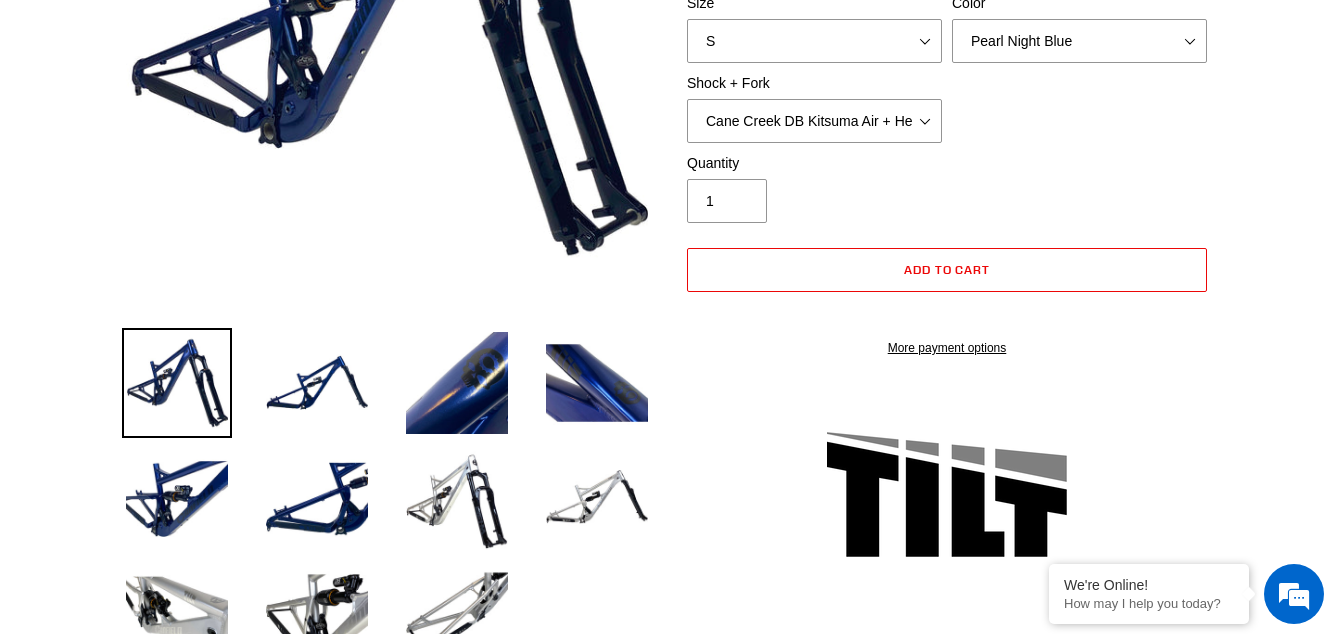 click at bounding box center (317, 615) 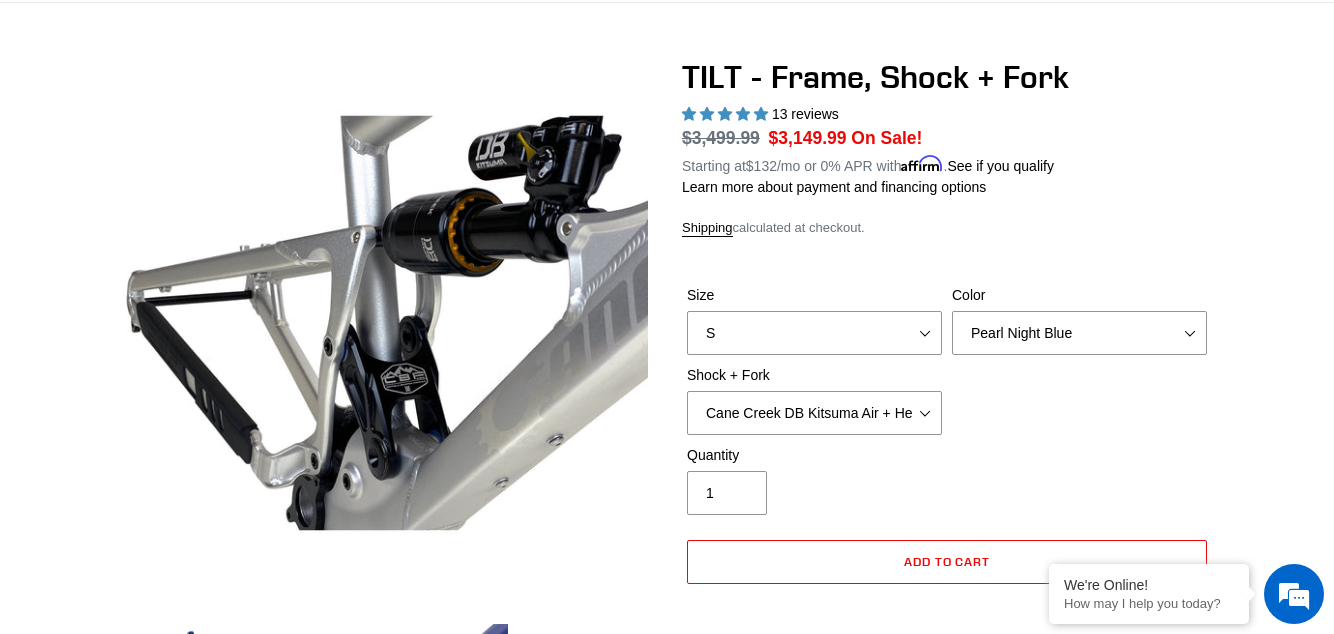 scroll, scrollTop: 148, scrollLeft: 0, axis: vertical 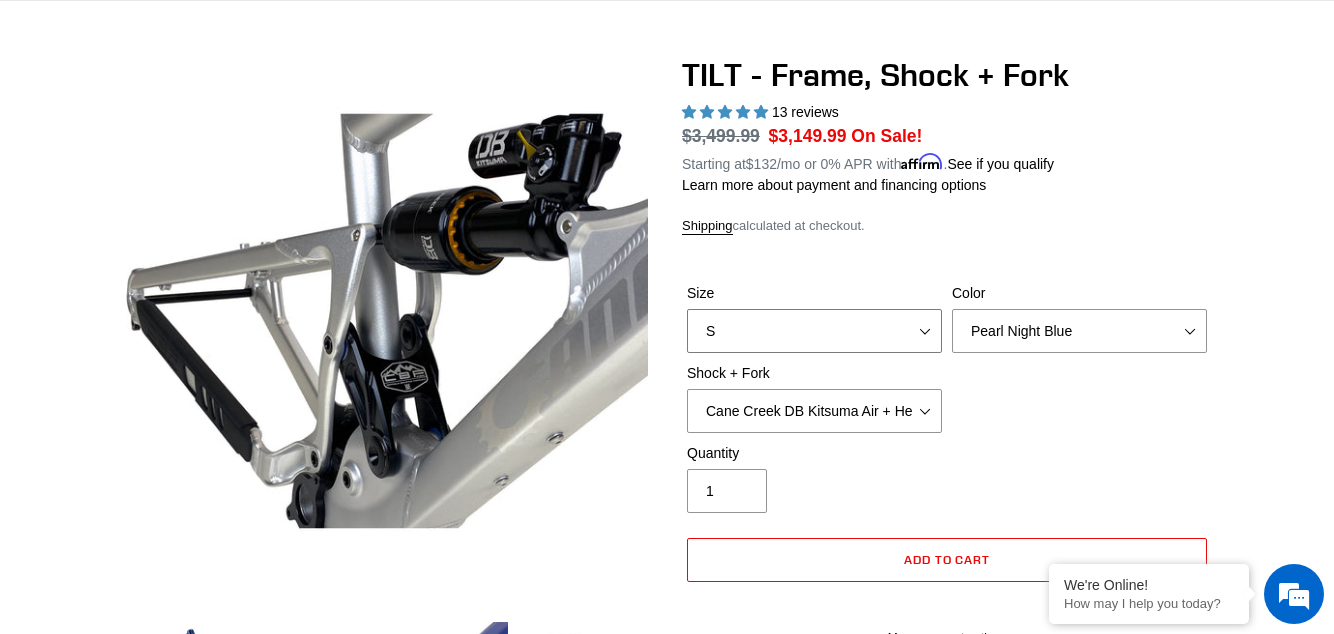 click on "S
M
L
XL" at bounding box center (814, 331) 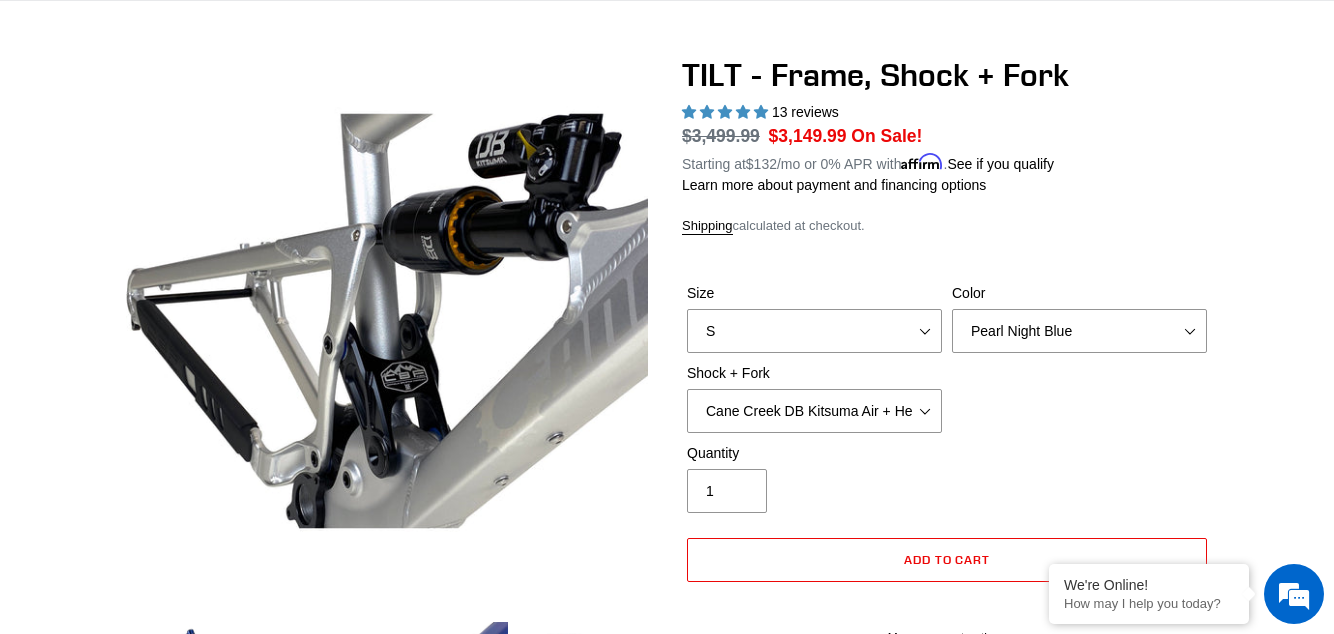 click at bounding box center (372, 512) 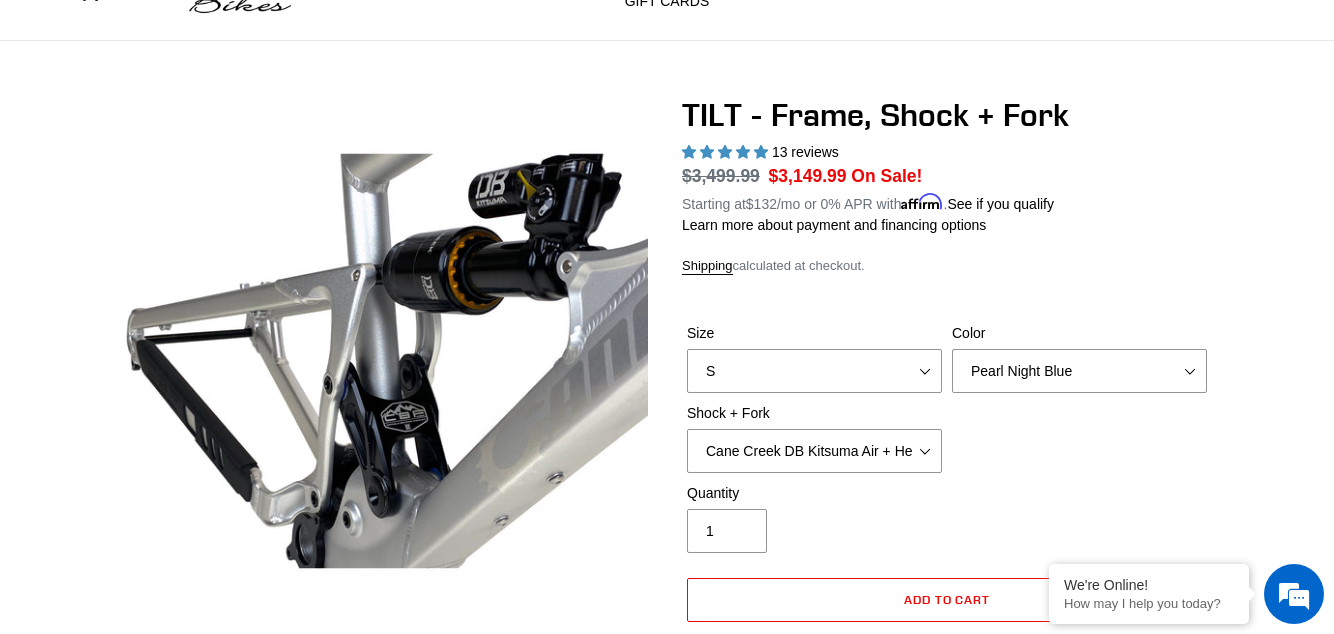 scroll, scrollTop: 0, scrollLeft: 0, axis: both 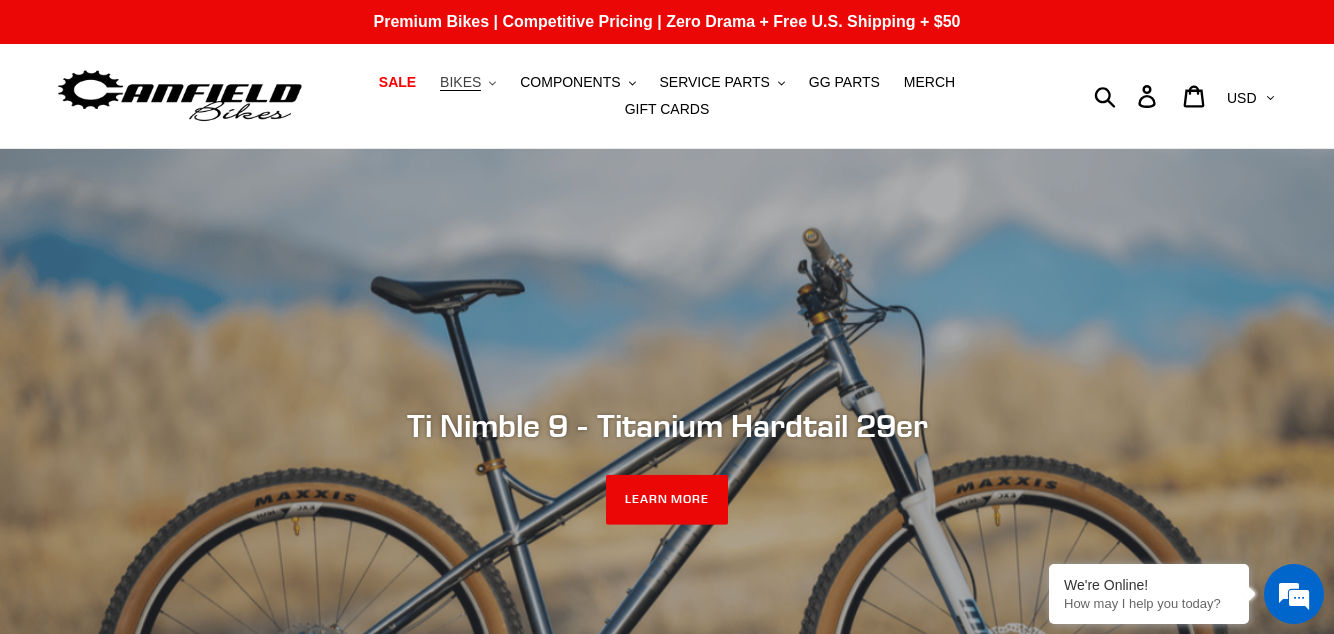 click on "BIKES .cls-1{fill:#231f20}" at bounding box center (468, 82) 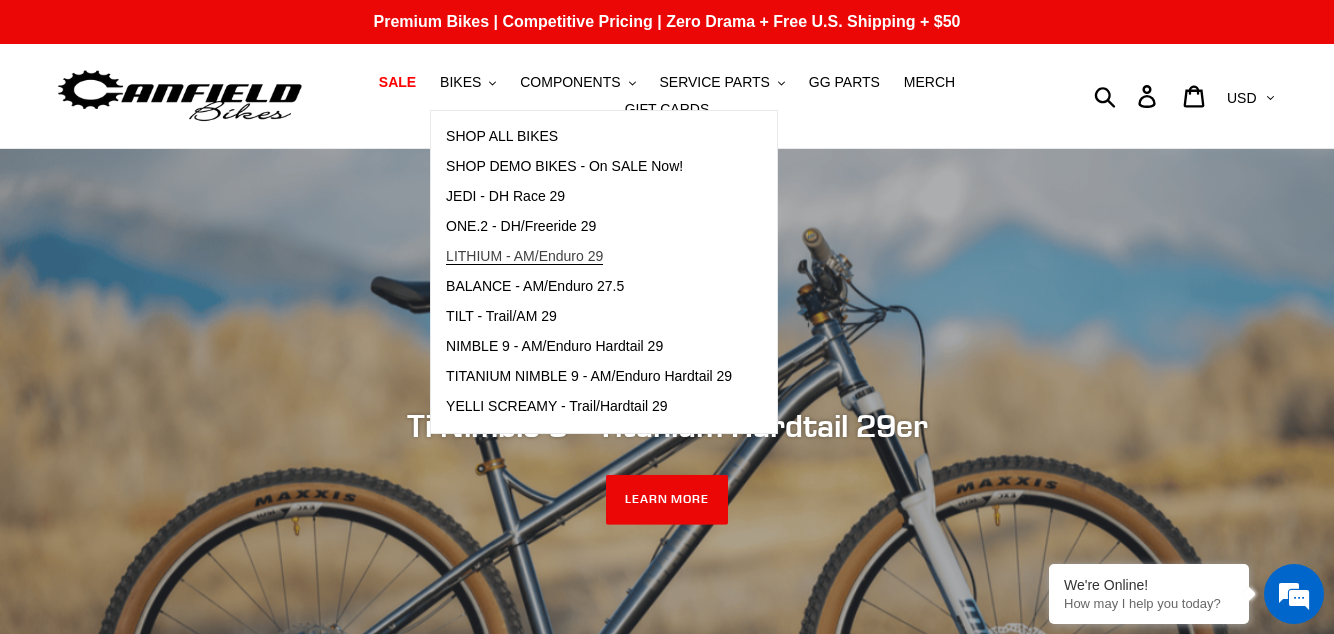 click on "LITHIUM - AM/Enduro 29" at bounding box center [524, 256] 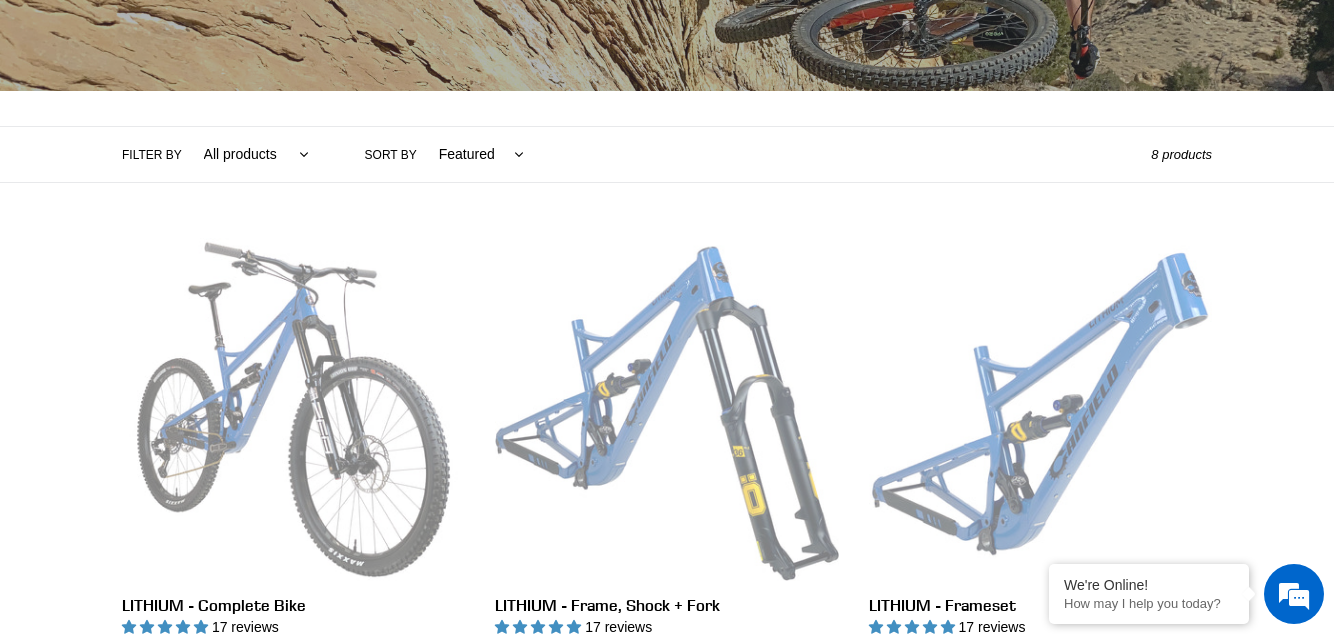 scroll, scrollTop: 364, scrollLeft: 0, axis: vertical 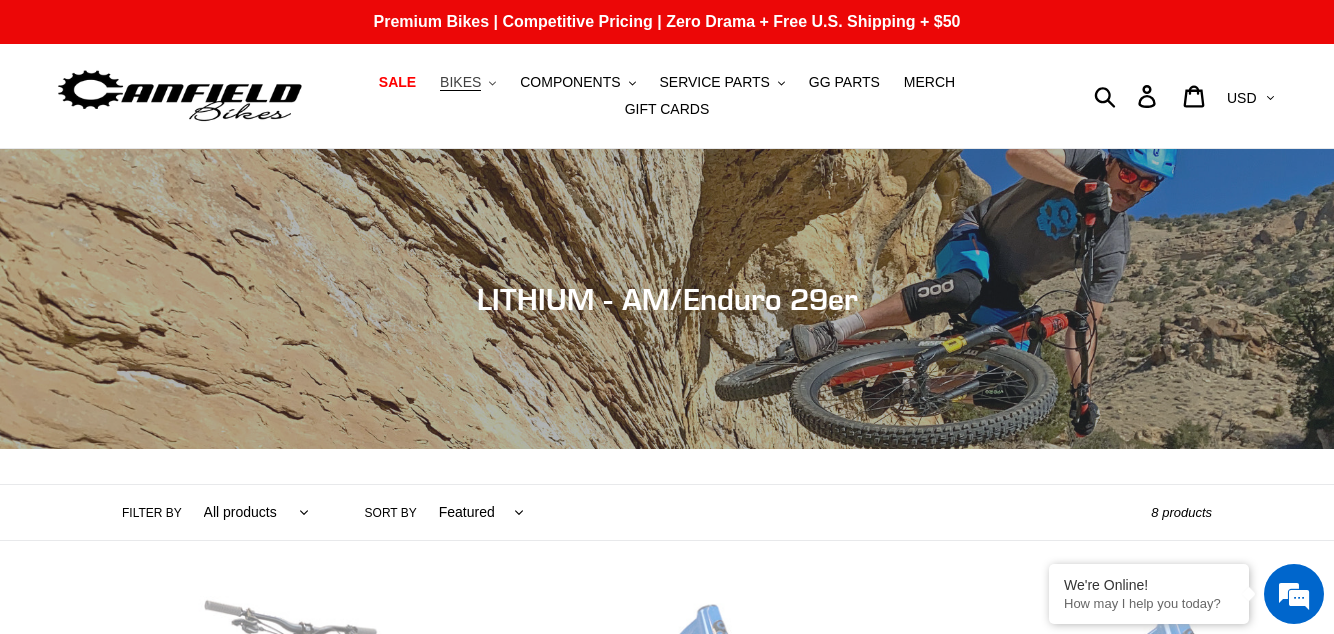 click on "BIKES" at bounding box center [460, 82] 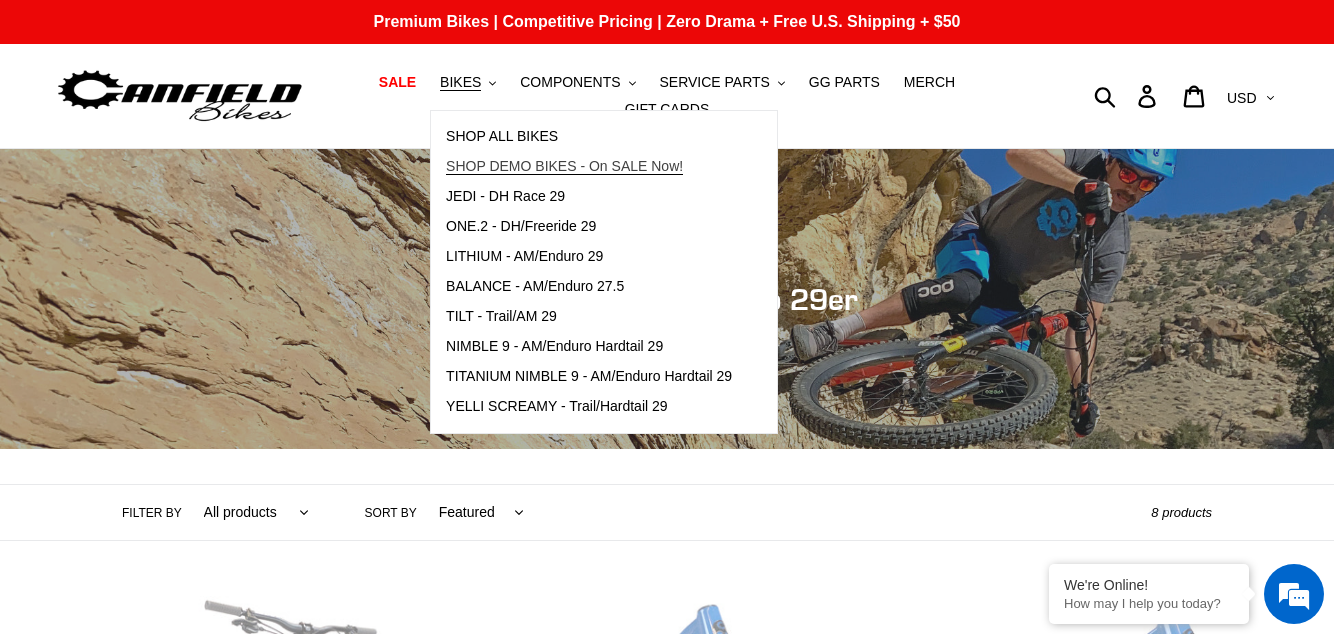 click on "SHOP DEMO BIKES - On SALE Now!" at bounding box center [564, 166] 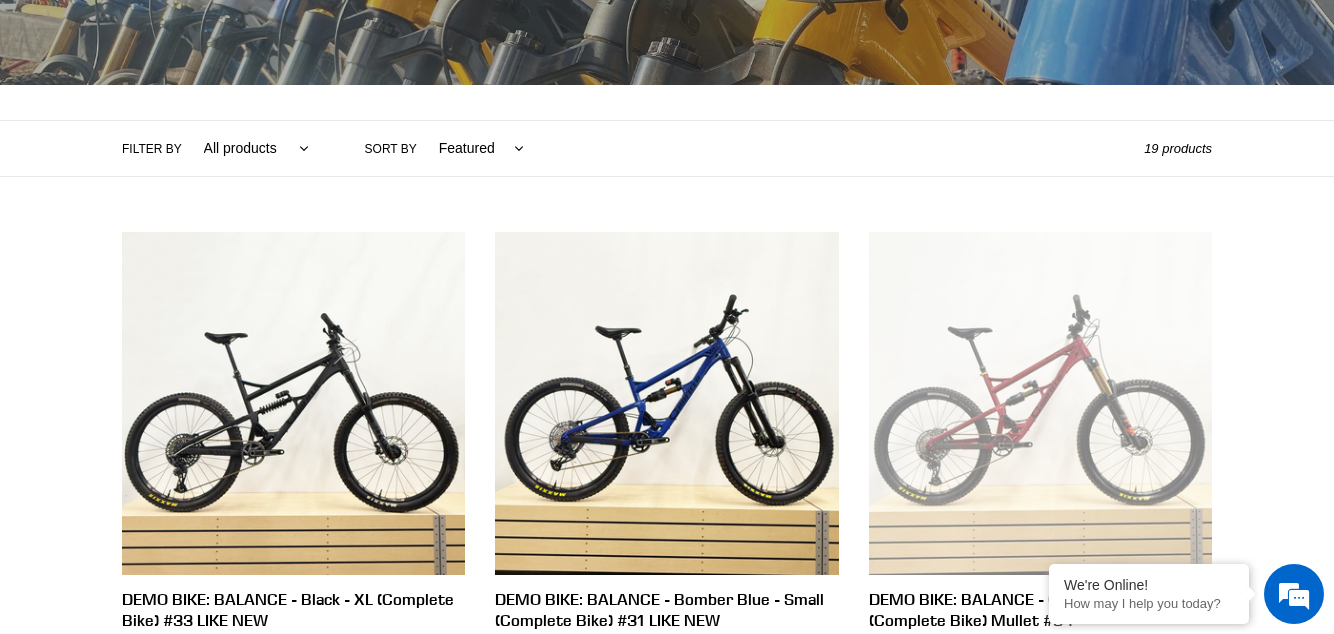 scroll, scrollTop: 364, scrollLeft: 0, axis: vertical 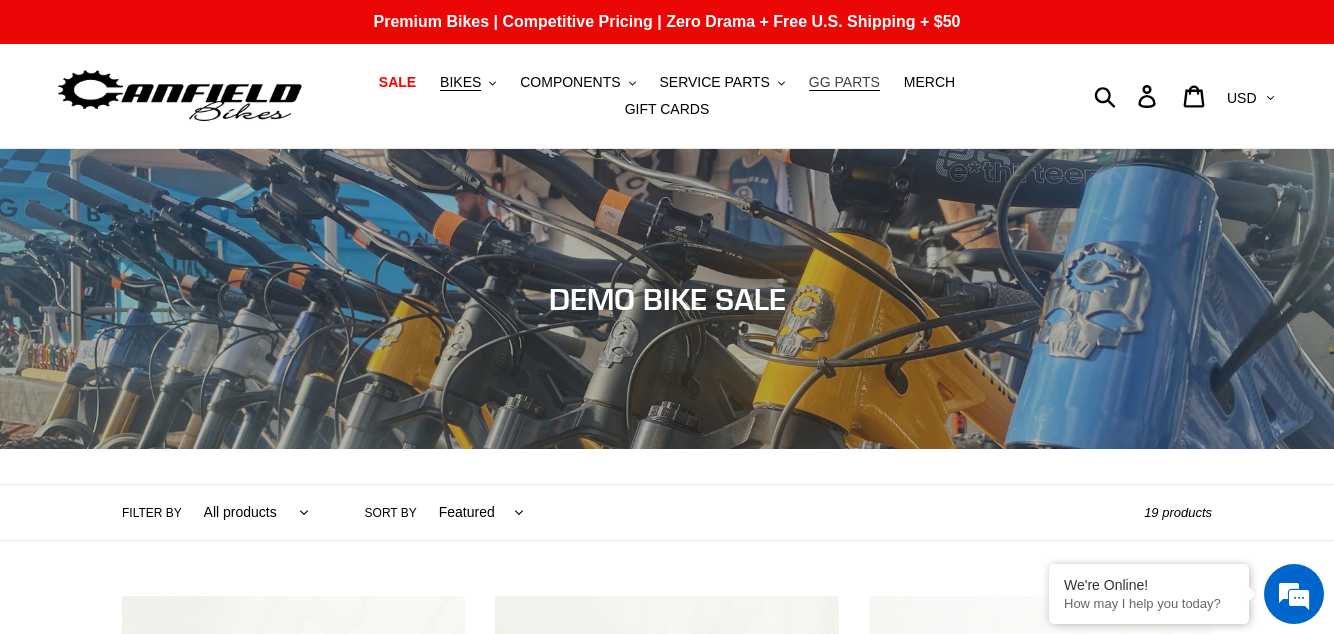 click on "GG PARTS" at bounding box center [844, 82] 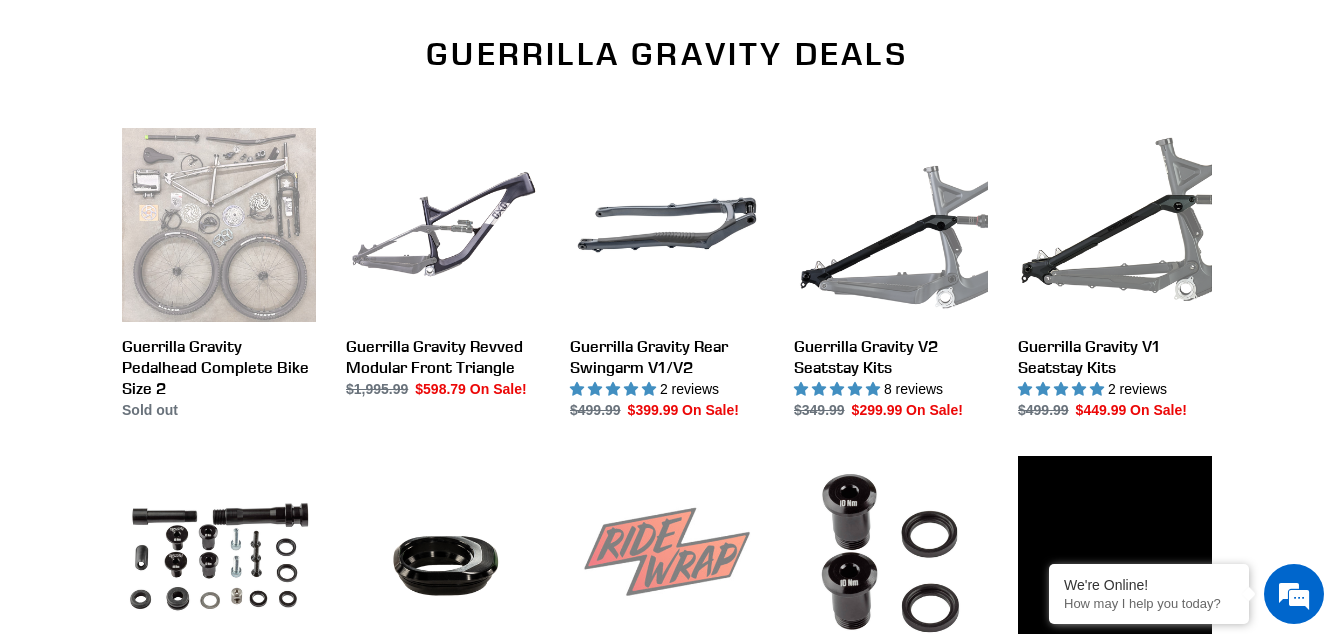 scroll, scrollTop: 636, scrollLeft: 0, axis: vertical 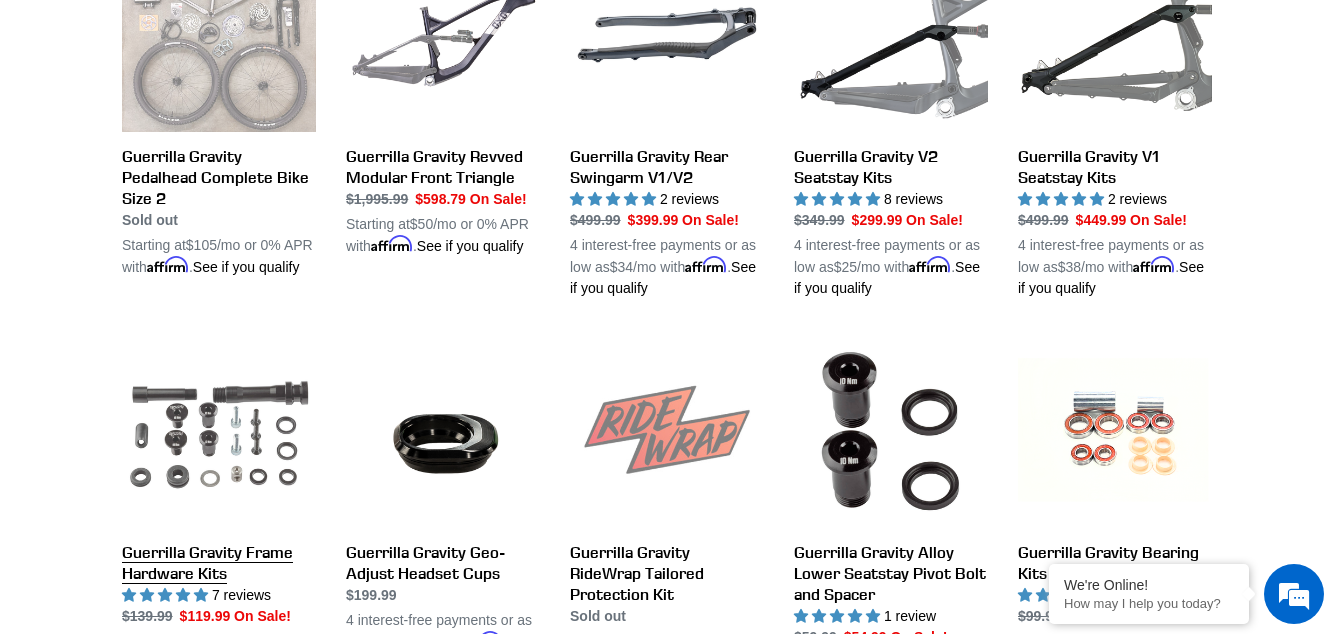 click on "Guerrilla Gravity Frame Hardware Kits" at bounding box center [219, 514] 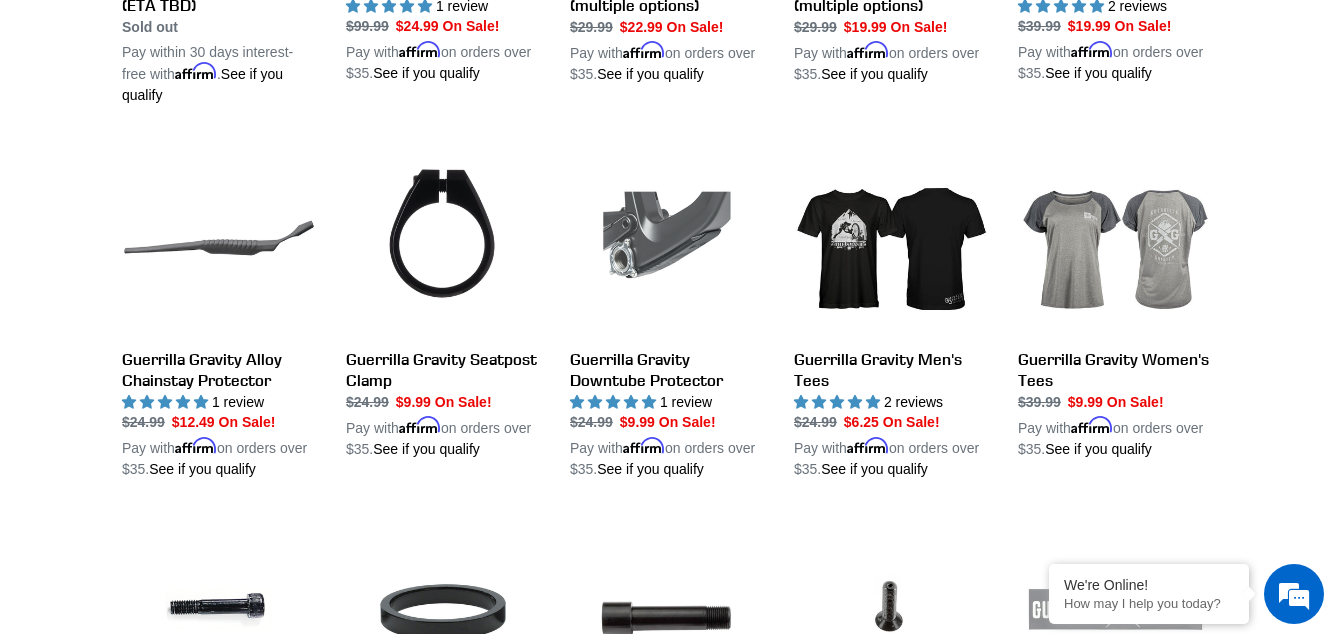 scroll, scrollTop: 1837, scrollLeft: 0, axis: vertical 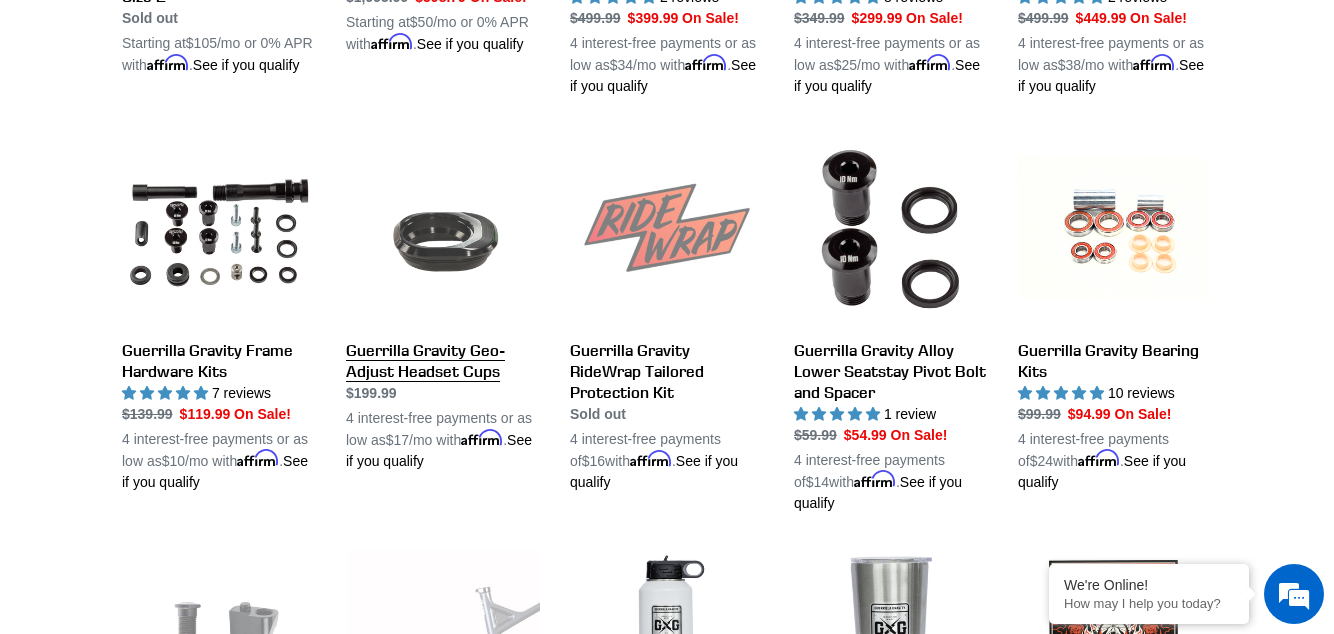 click on "Guerrilla Gravity Geo-Adjust Headset Cups" at bounding box center [443, 302] 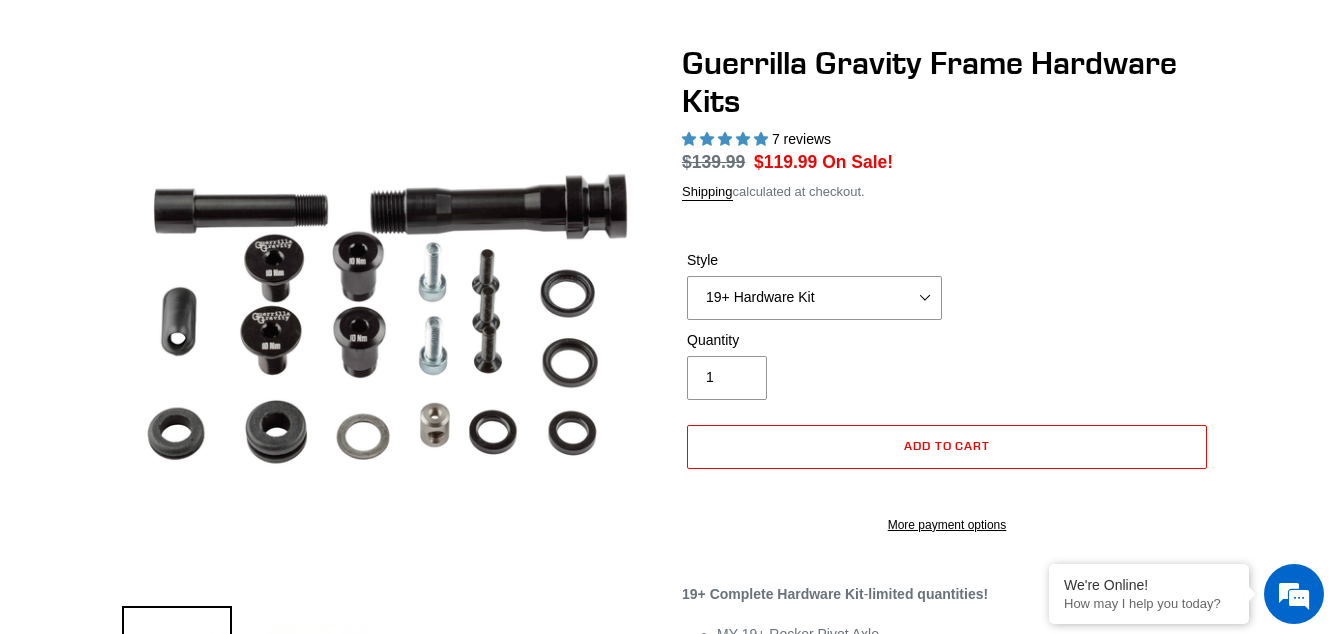 select on "highest-rating" 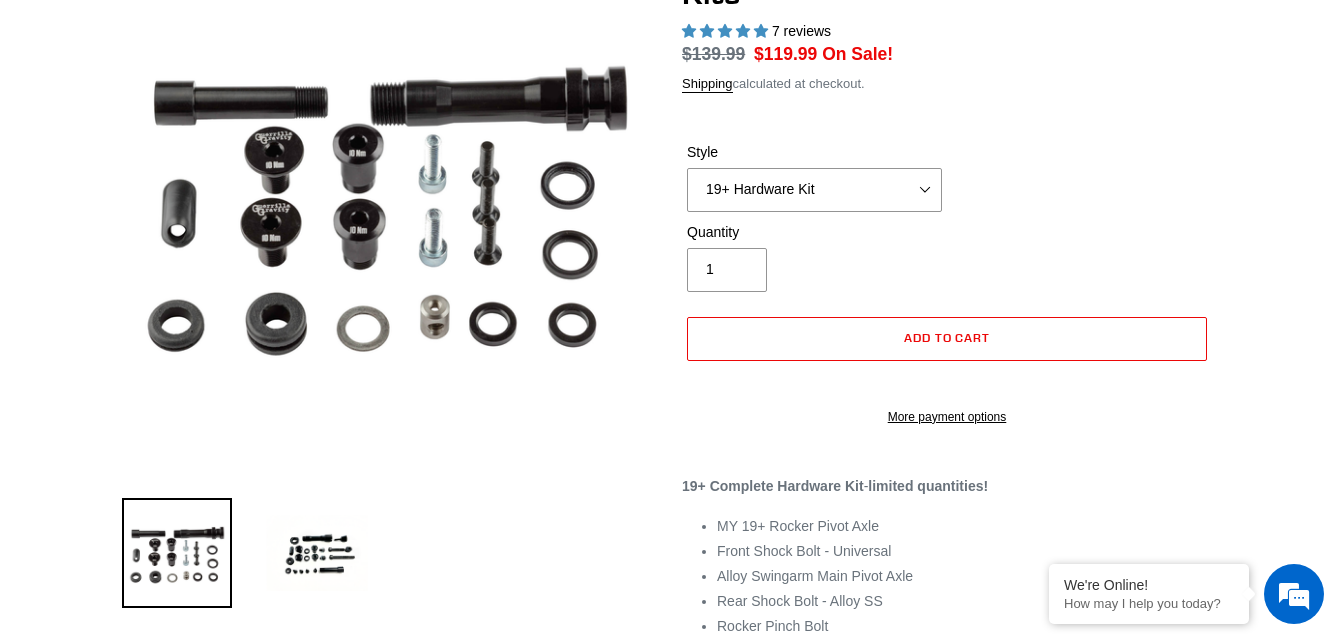 scroll, scrollTop: 317, scrollLeft: 0, axis: vertical 